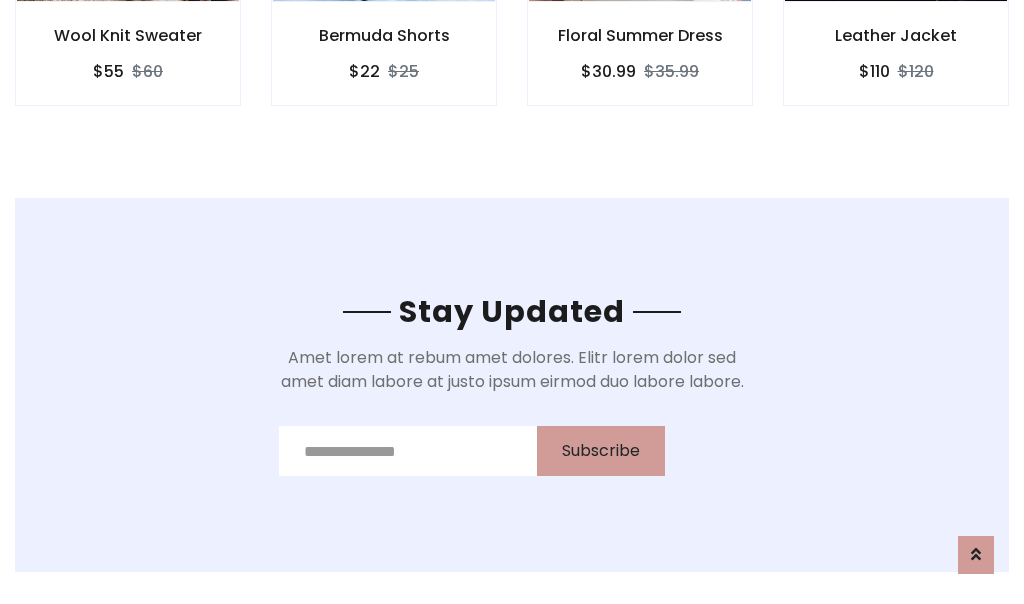 scroll, scrollTop: 0, scrollLeft: 0, axis: both 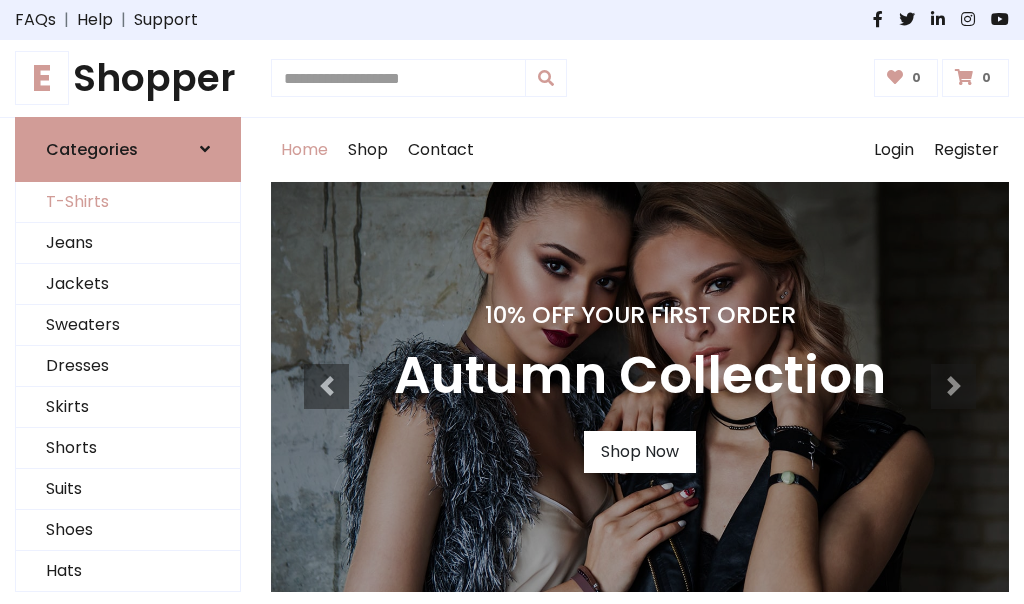 click on "T-Shirts" at bounding box center [128, 202] 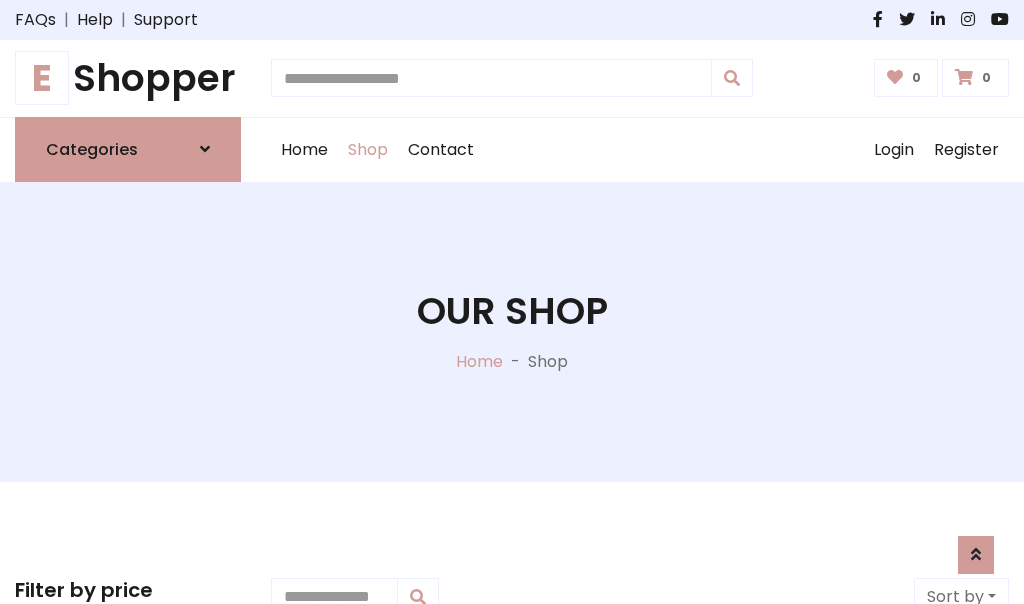 scroll, scrollTop: 485, scrollLeft: 0, axis: vertical 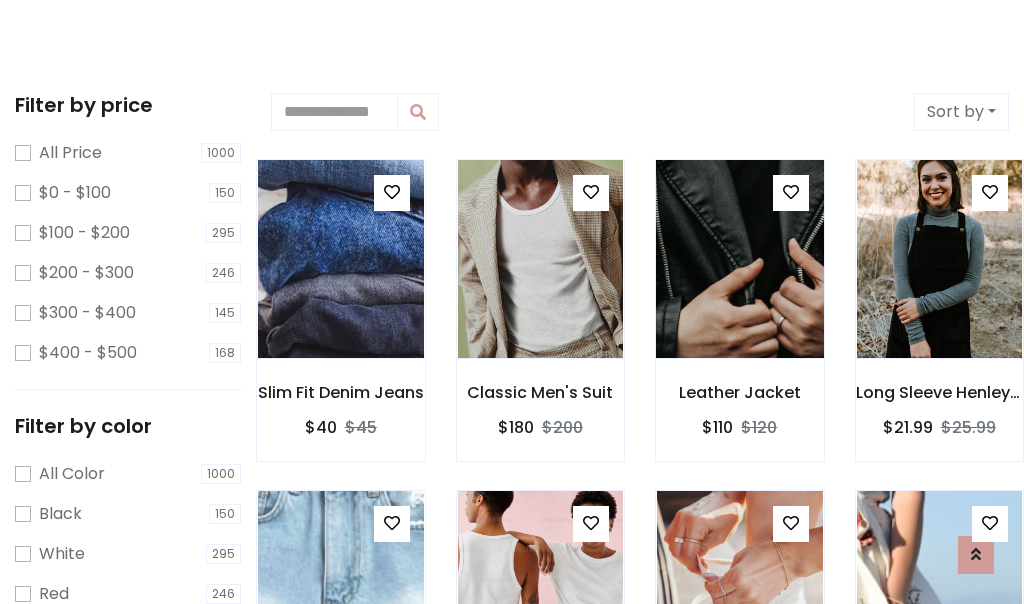 click at bounding box center (739, 259) 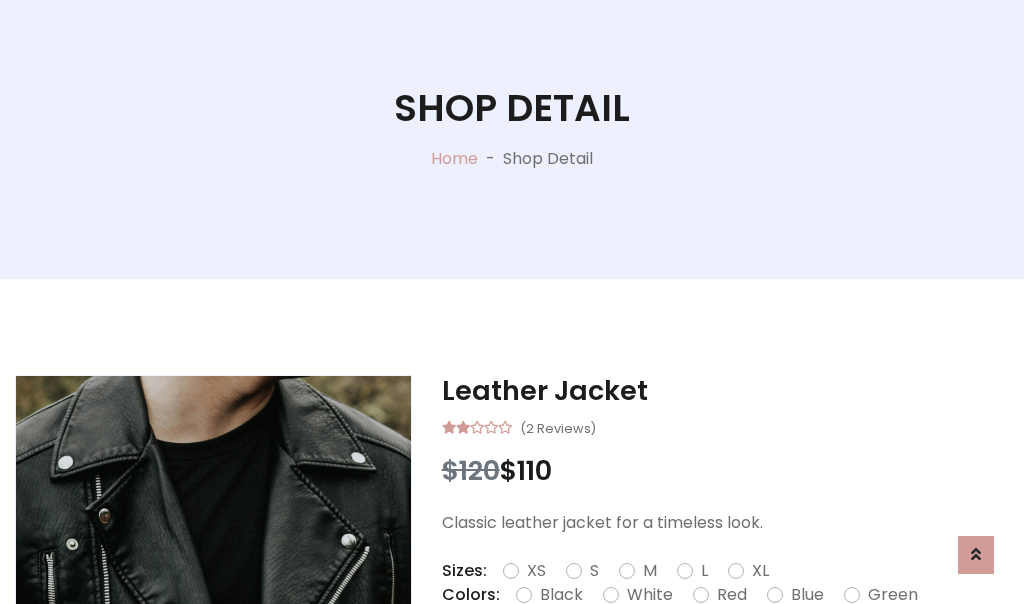 scroll, scrollTop: 365, scrollLeft: 0, axis: vertical 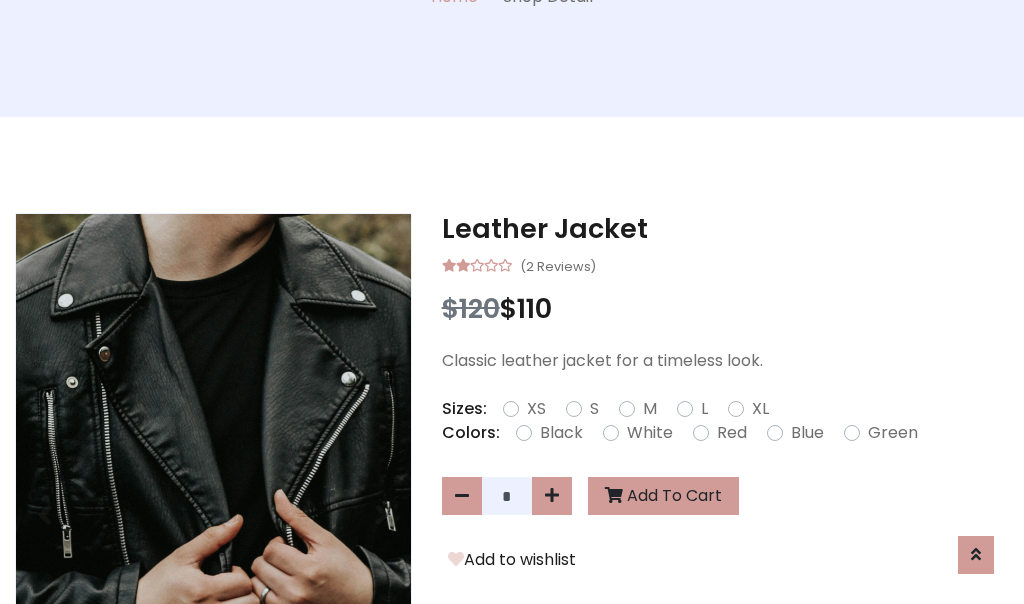 click on "XS" at bounding box center (536, 409) 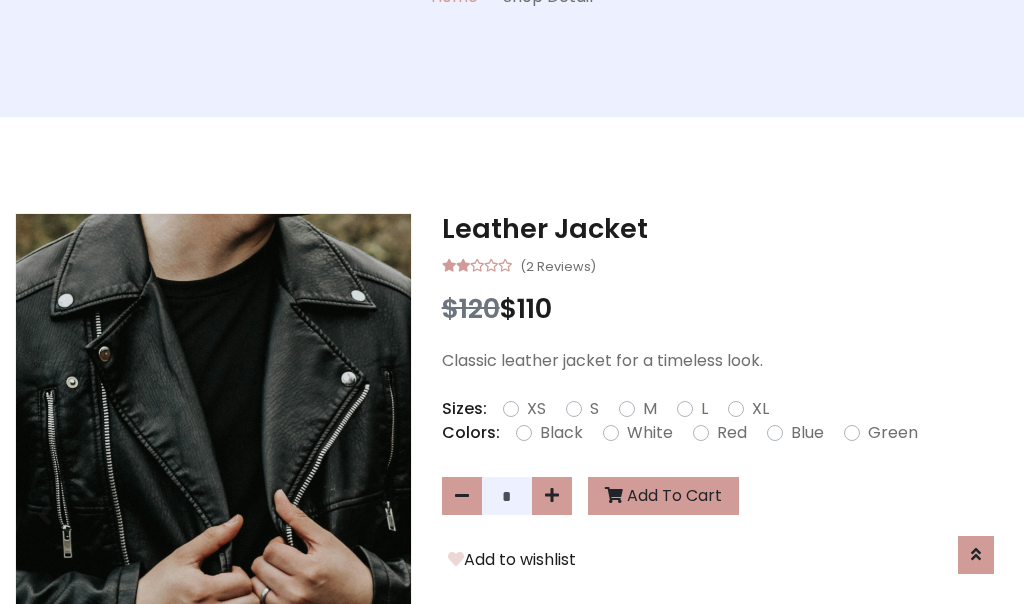 click on "White" at bounding box center [650, 433] 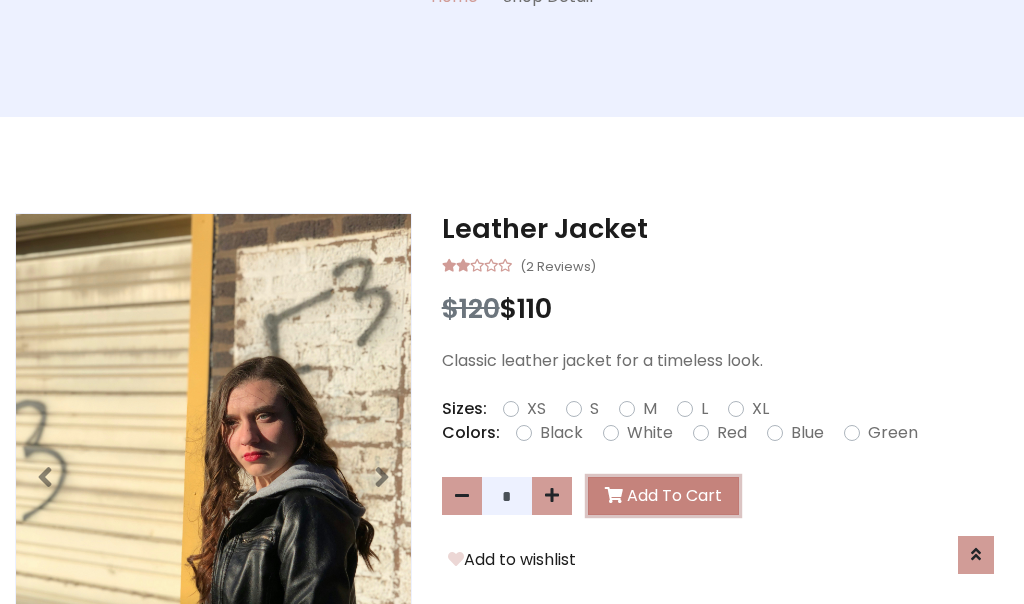 click on "Add To Cart" at bounding box center [663, 496] 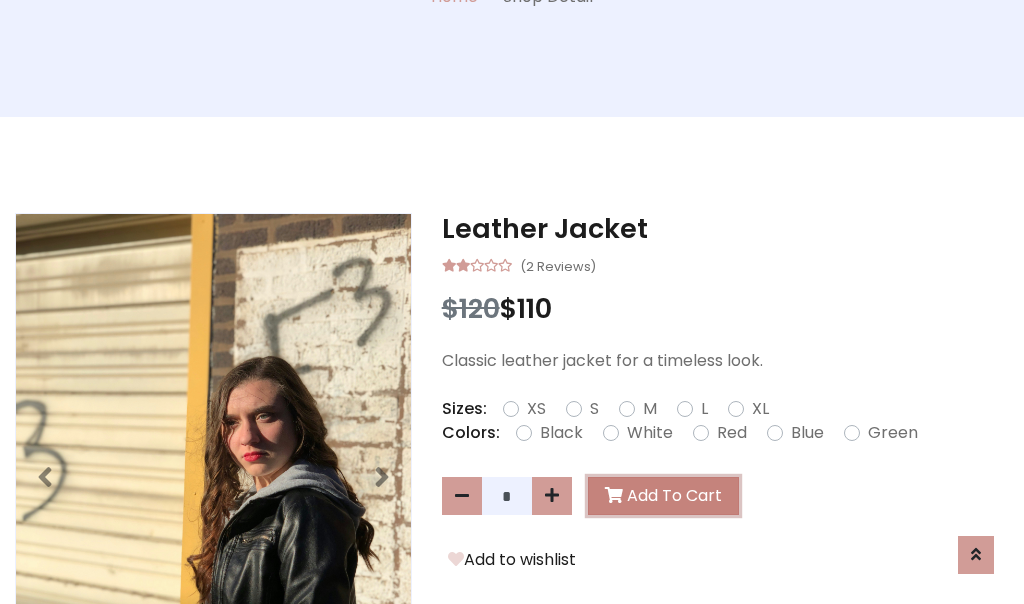 scroll, scrollTop: 0, scrollLeft: 0, axis: both 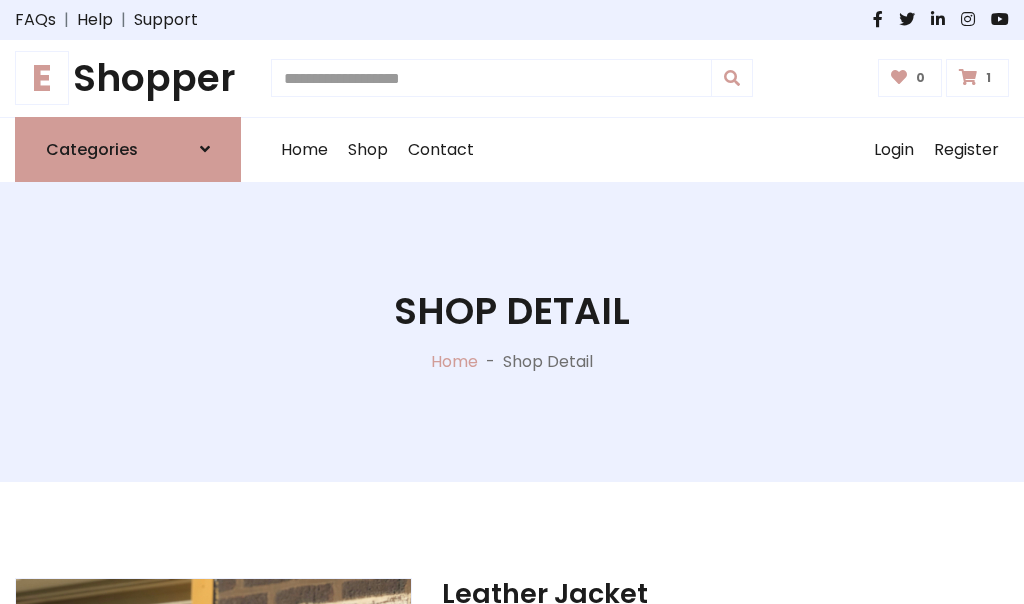 click at bounding box center [968, 77] 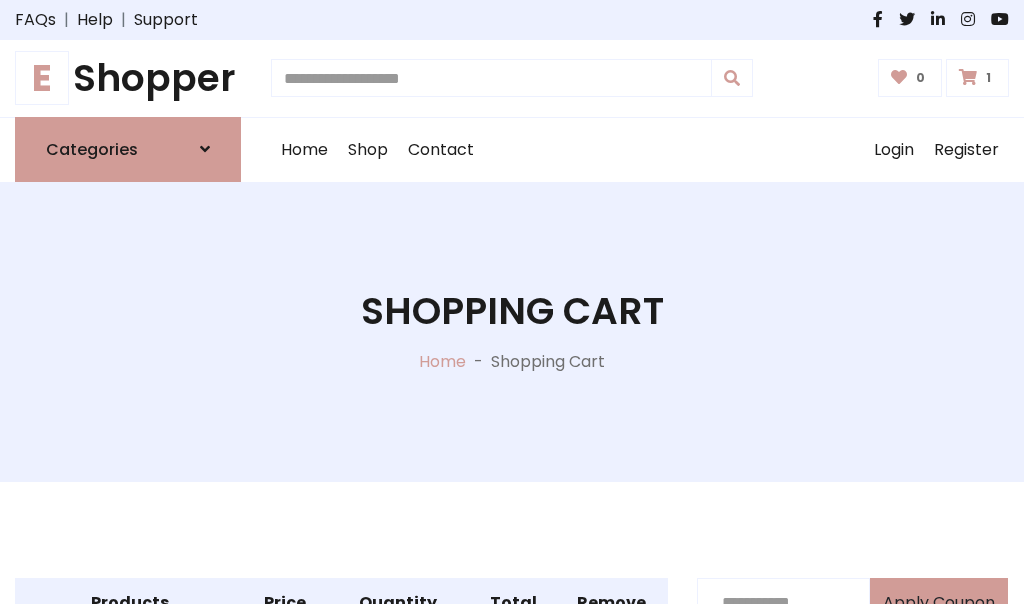 scroll, scrollTop: 468, scrollLeft: 0, axis: vertical 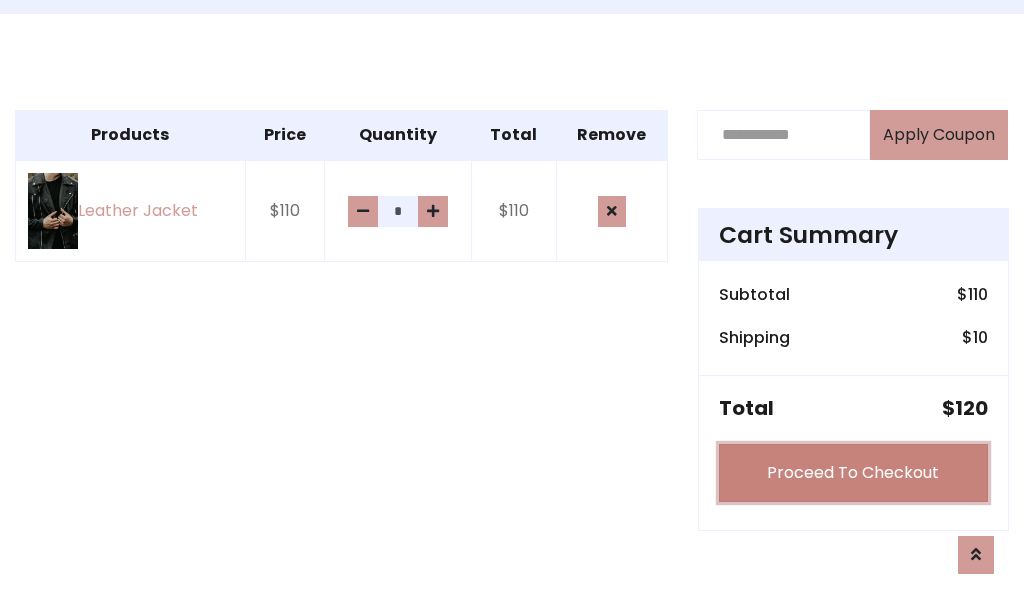 click on "Proceed To Checkout" at bounding box center [853, 473] 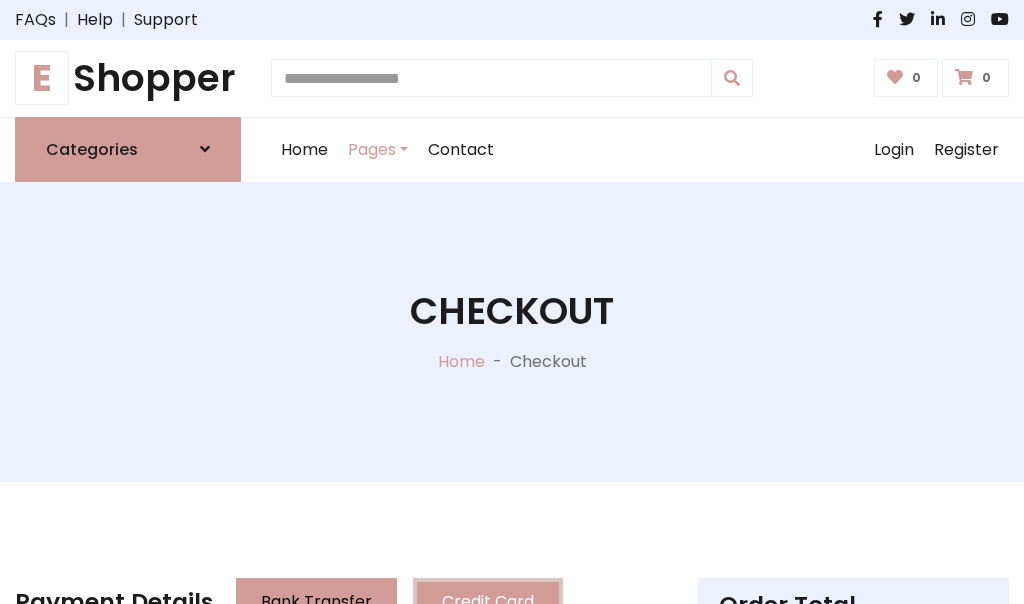 scroll, scrollTop: 0, scrollLeft: 0, axis: both 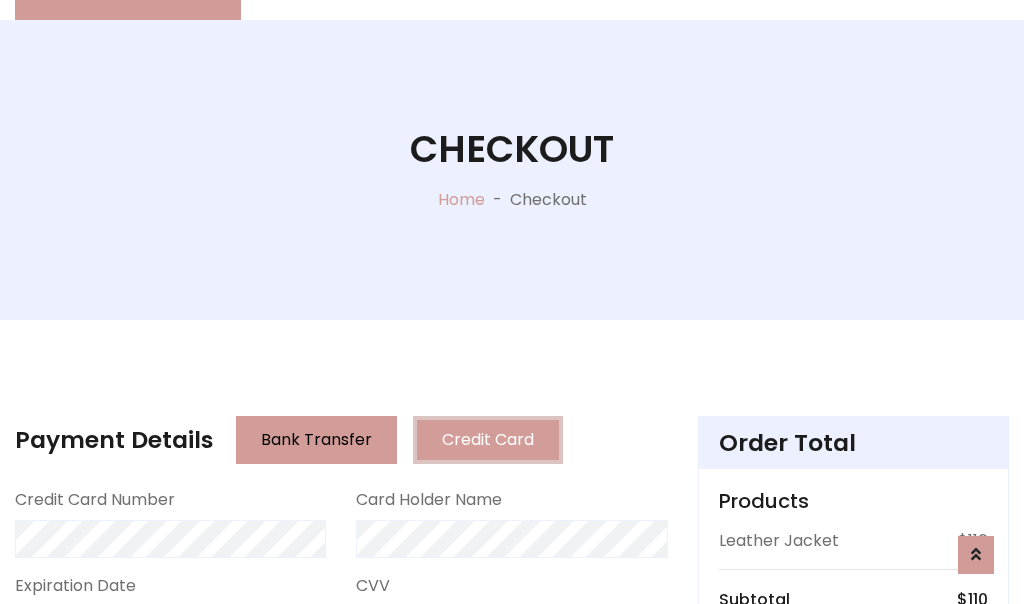 click on "Go to shipping" at bounding box center [853, 856] 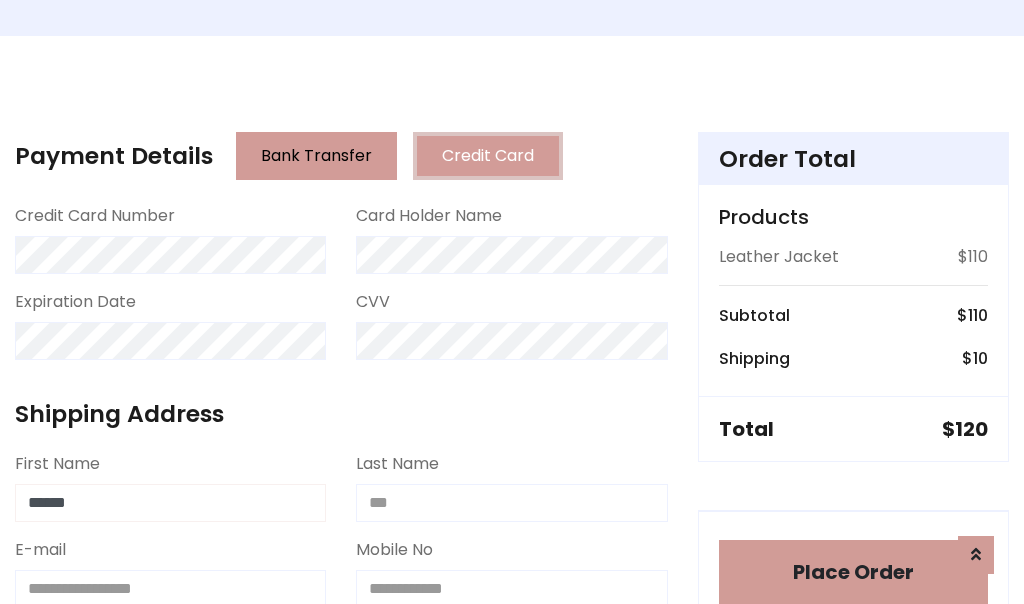 type on "******" 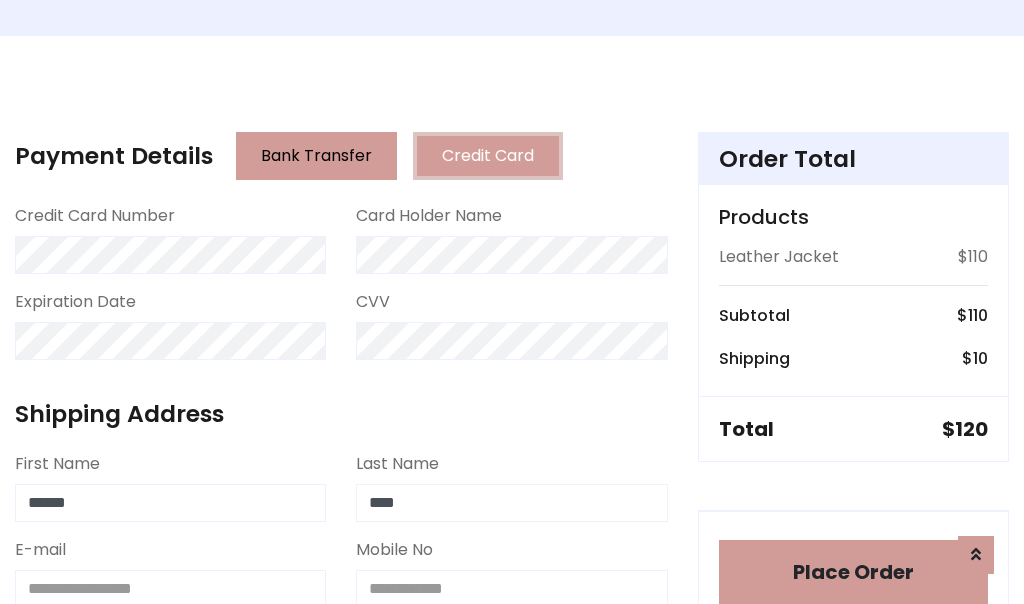 type on "****" 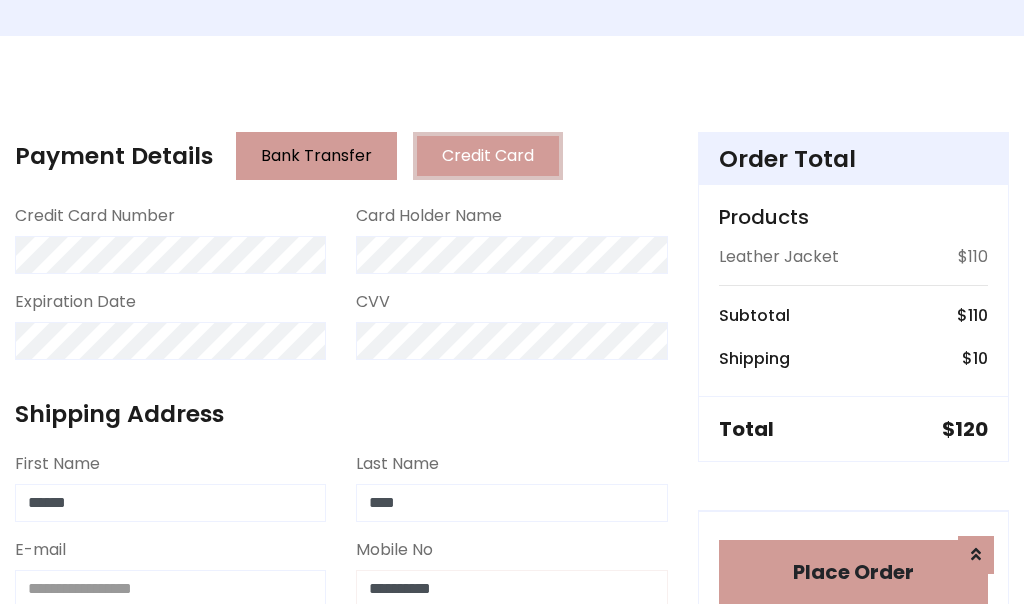 scroll, scrollTop: 450, scrollLeft: 0, axis: vertical 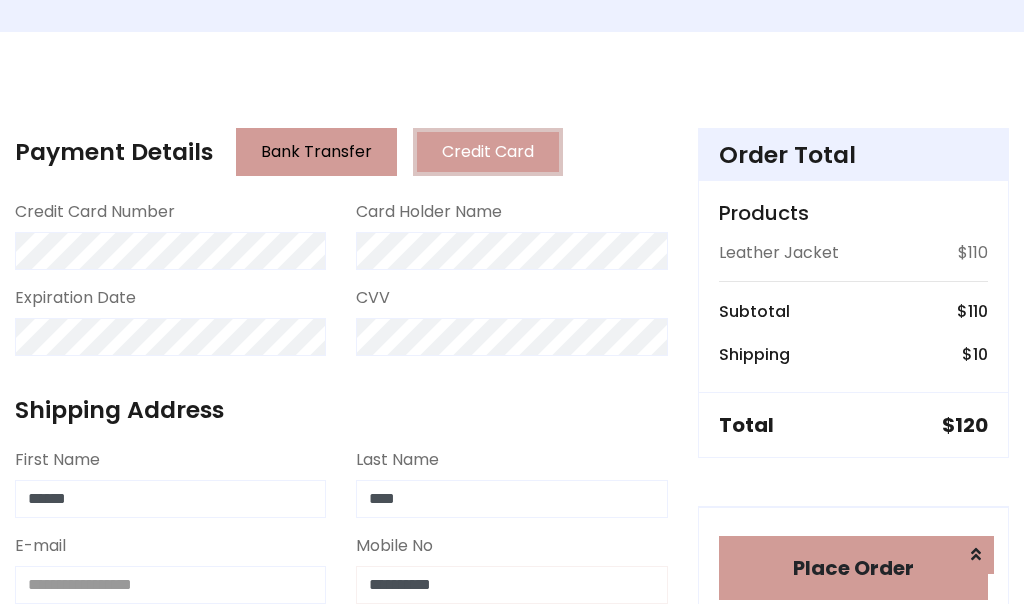 type on "**********" 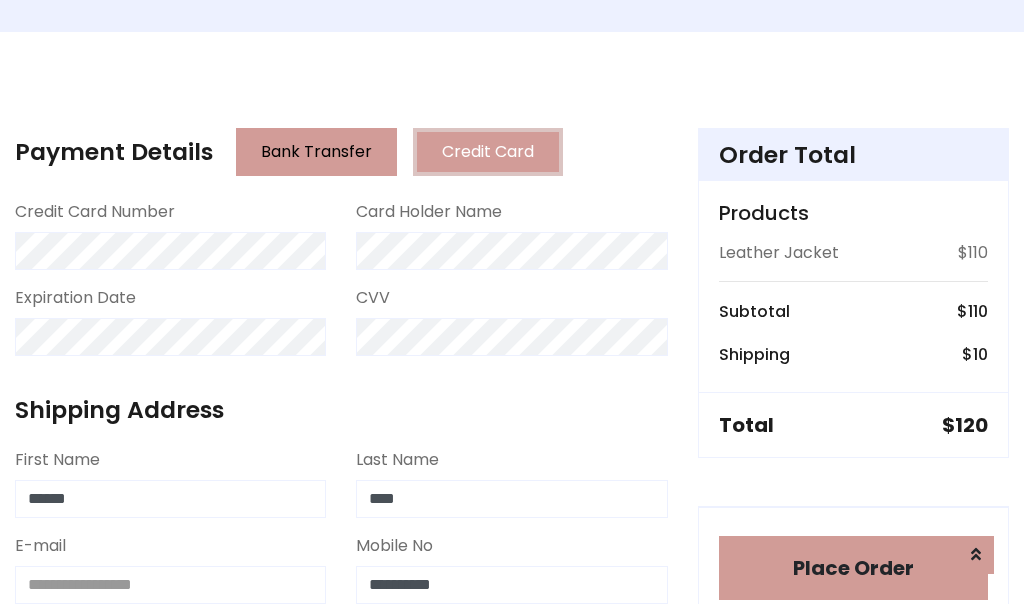 scroll, scrollTop: 819, scrollLeft: 0, axis: vertical 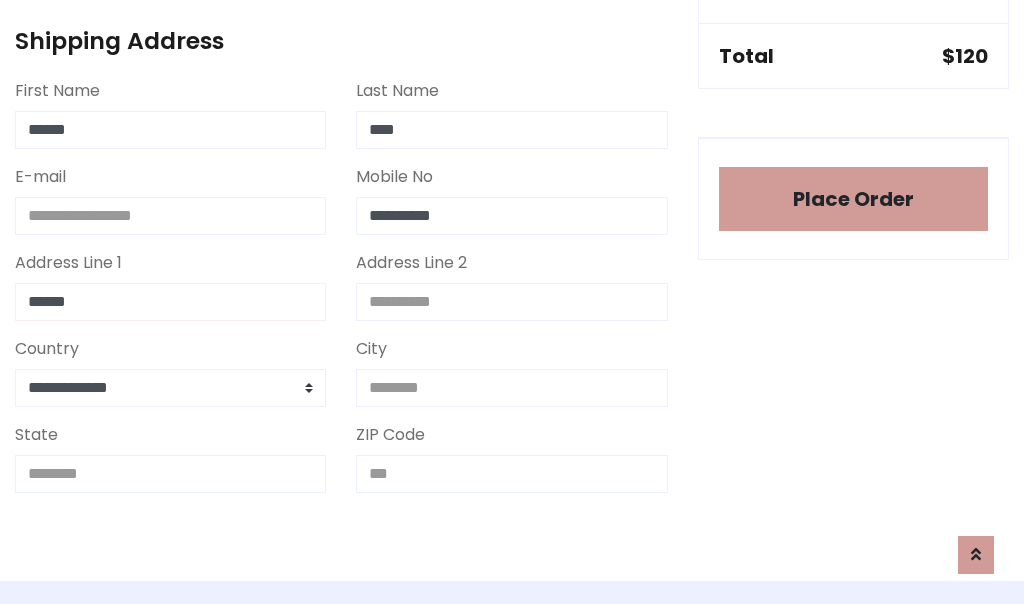 type on "******" 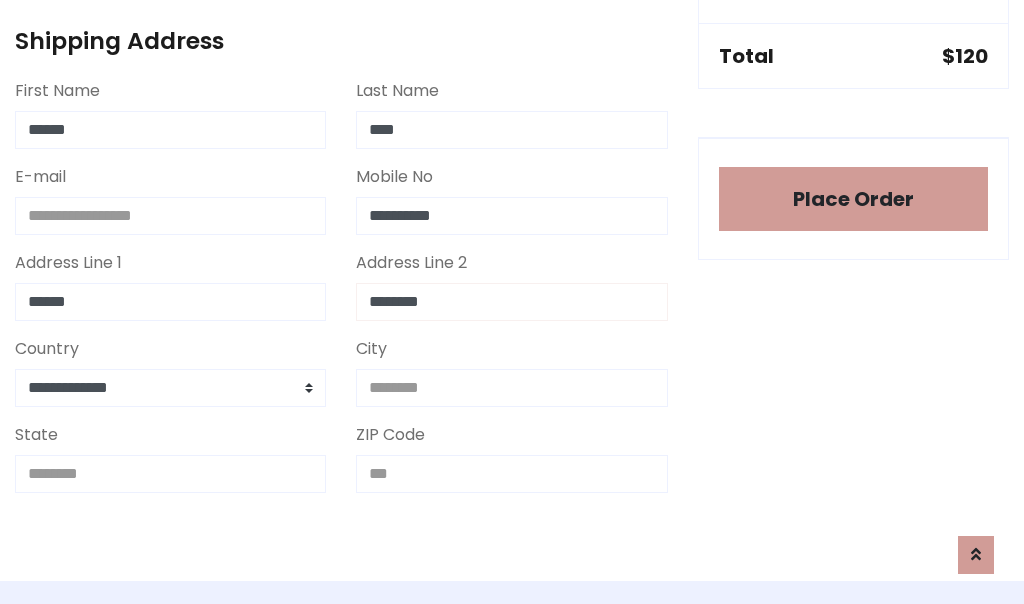 type on "********" 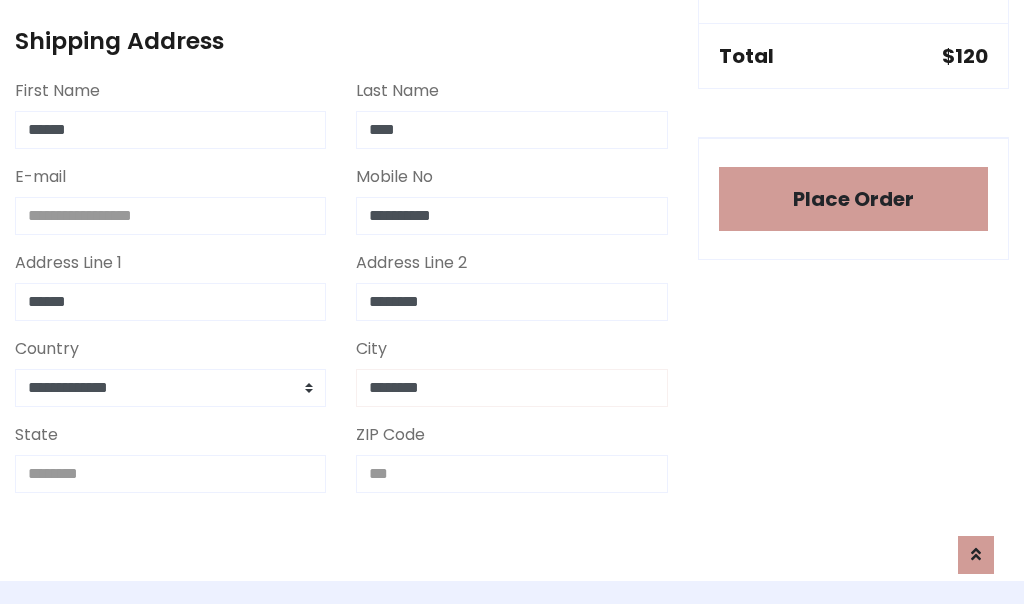 type on "********" 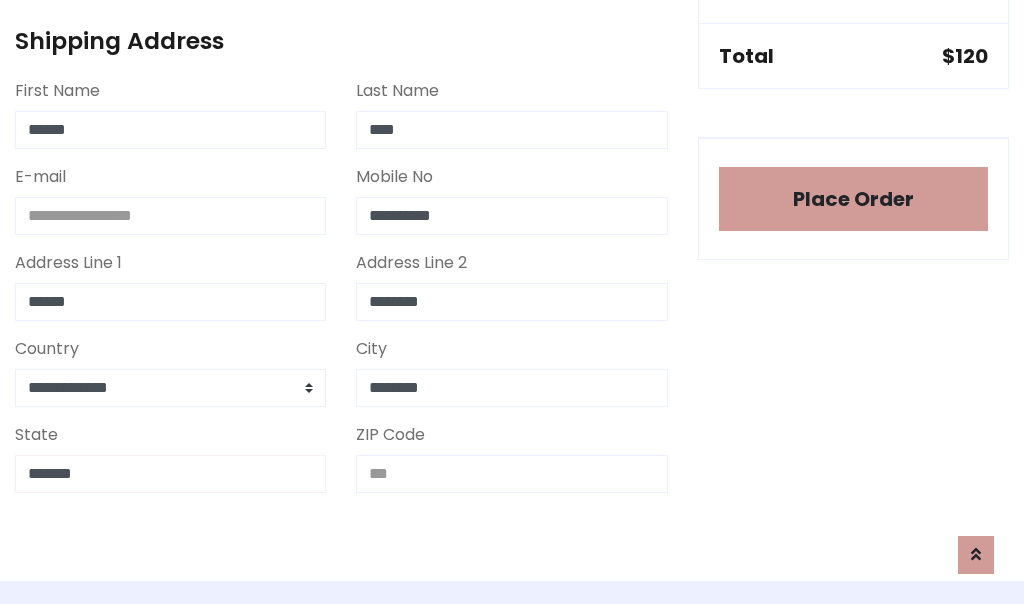 type on "*******" 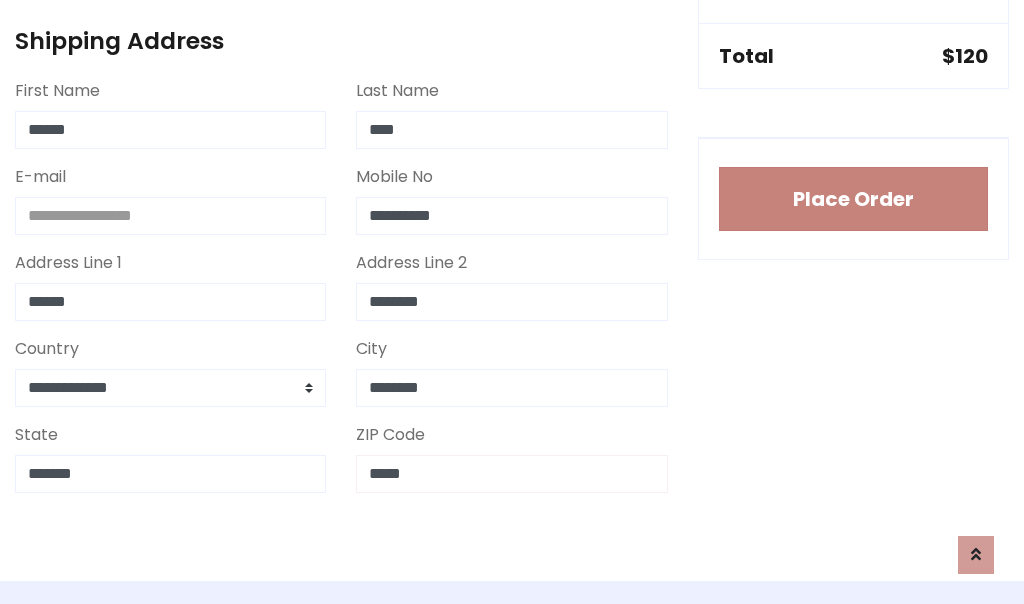 type on "*****" 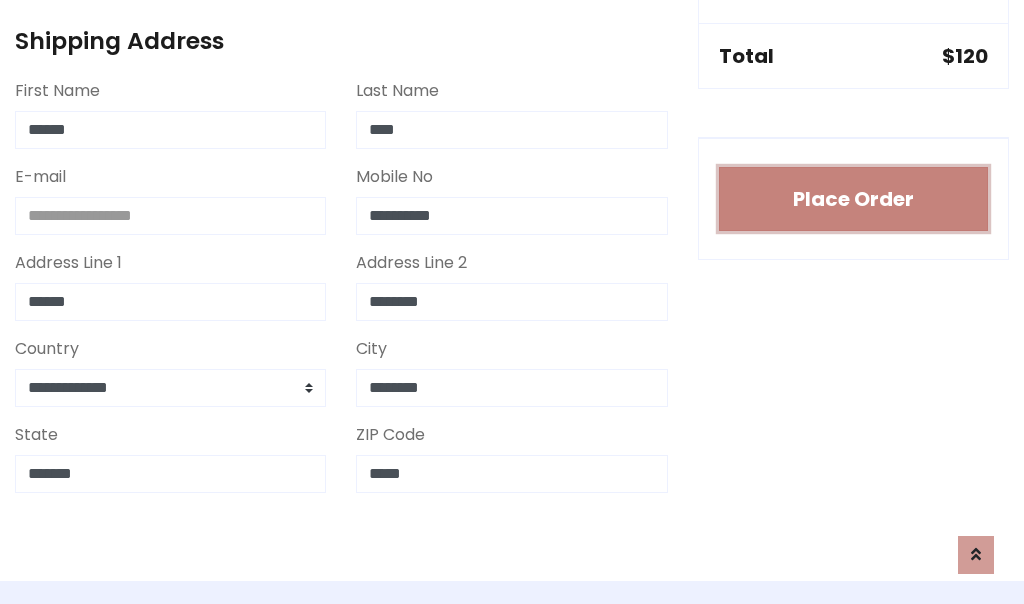 click on "Place Order" at bounding box center [853, 199] 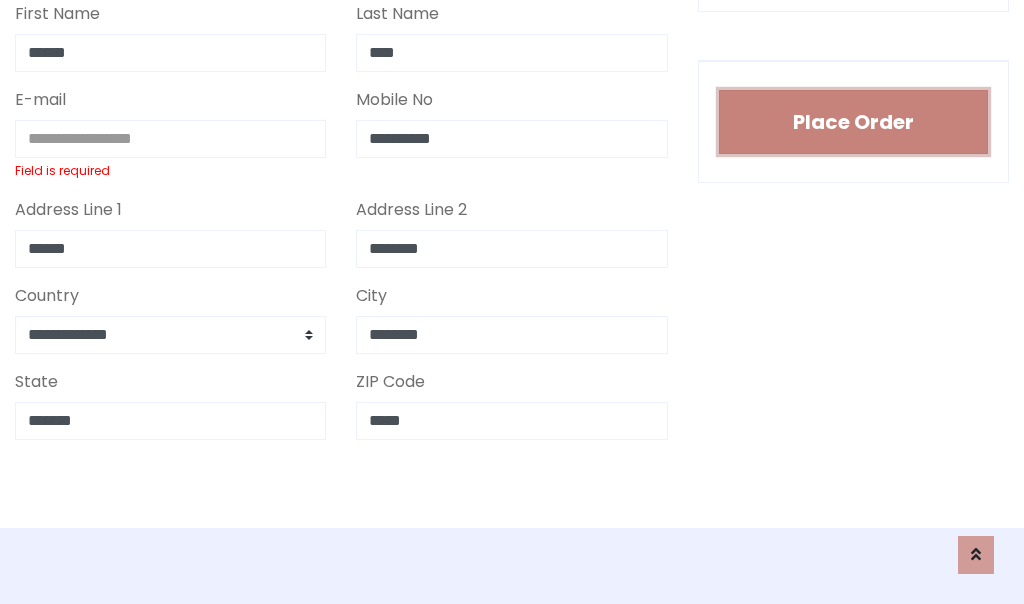 scroll, scrollTop: 0, scrollLeft: 0, axis: both 